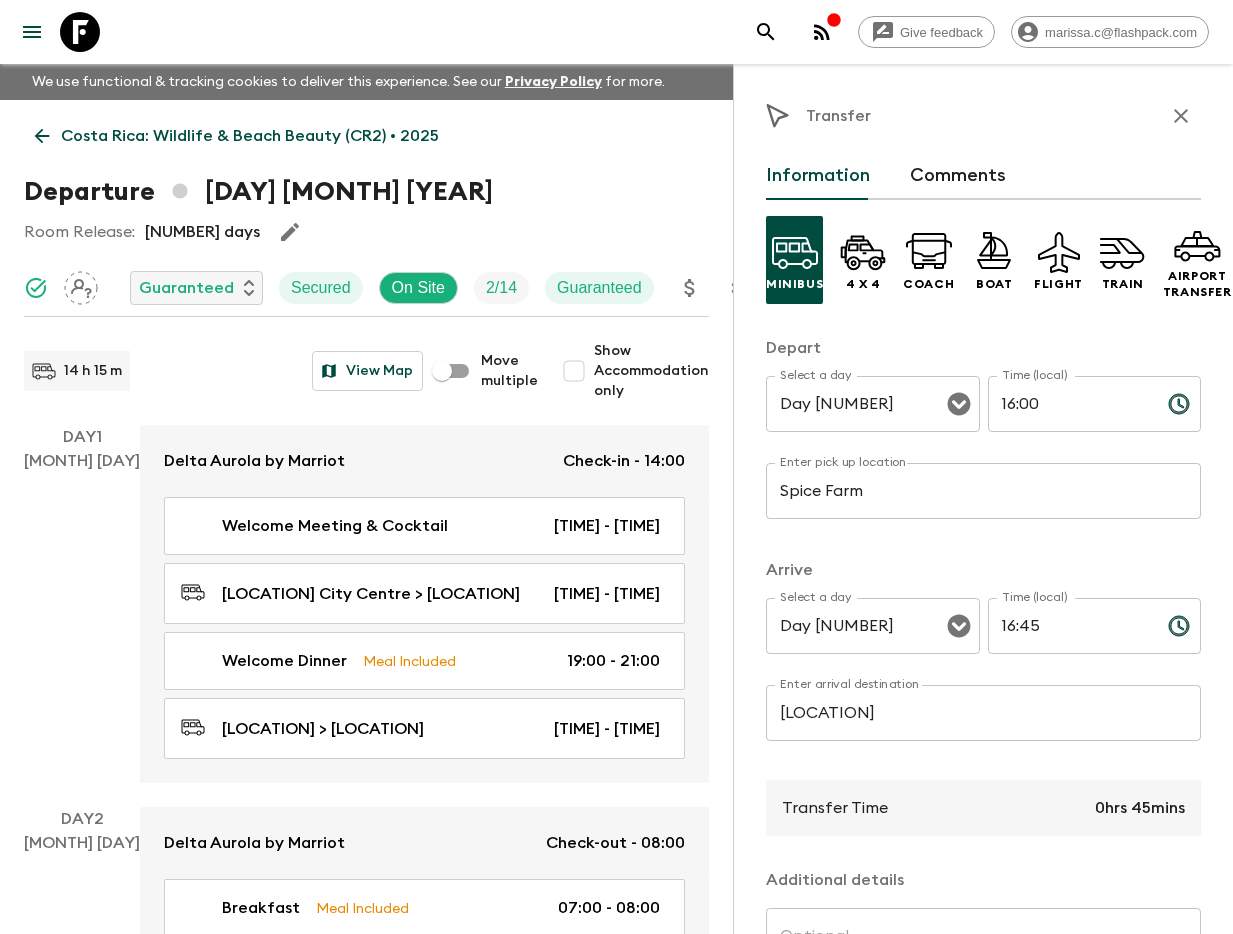 scroll, scrollTop: 0, scrollLeft: 0, axis: both 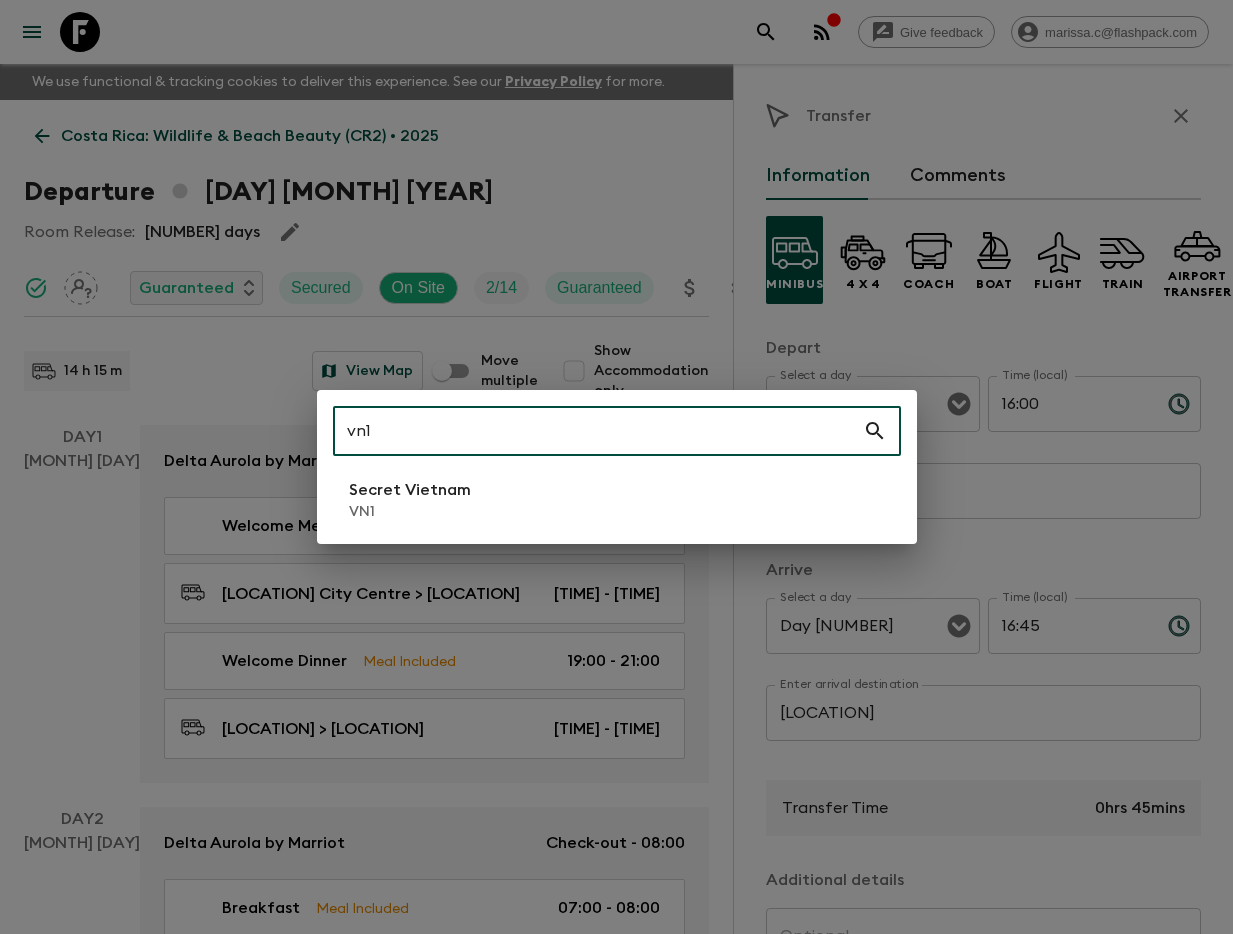type on "vn1" 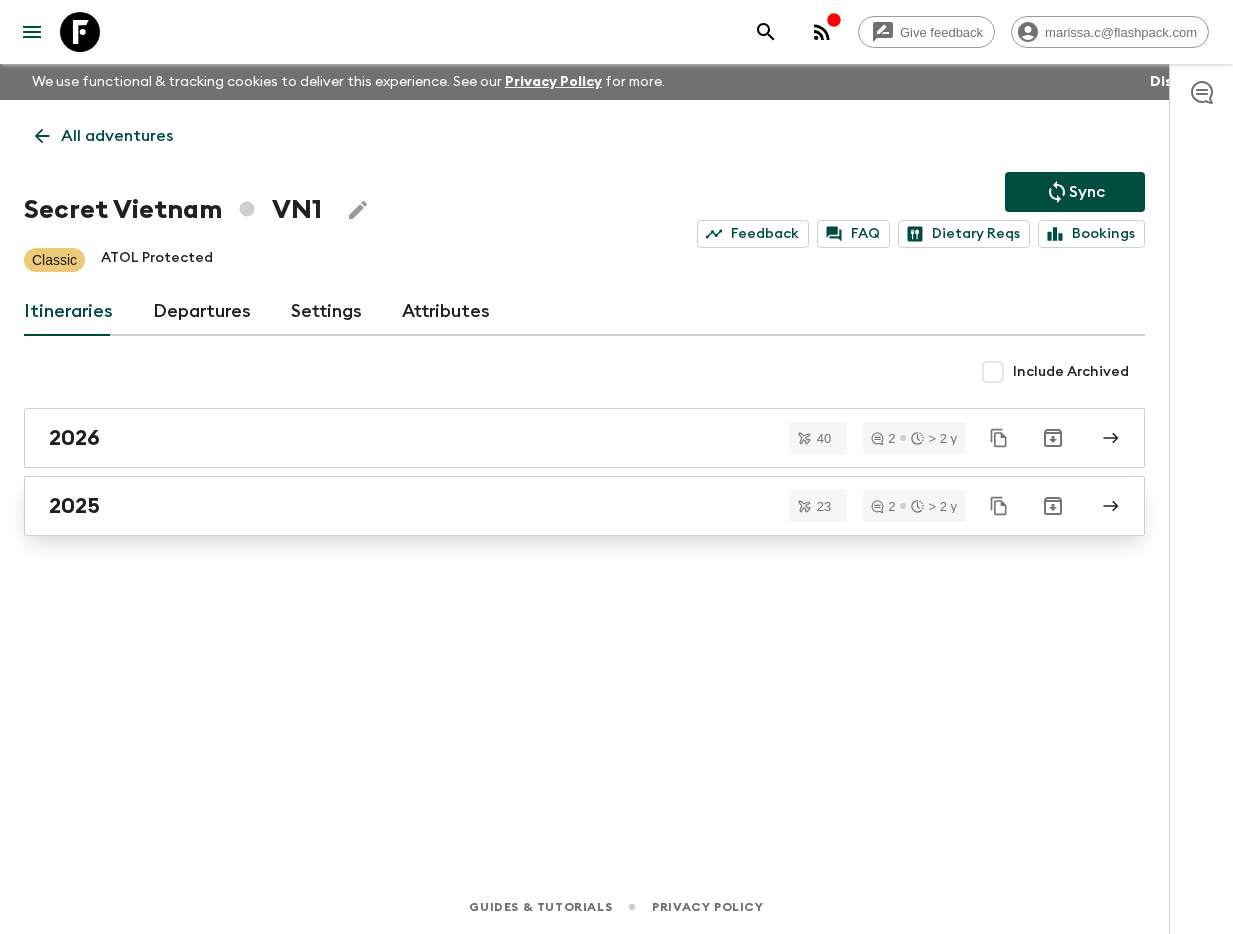 click on "2025" at bounding box center (565, 506) 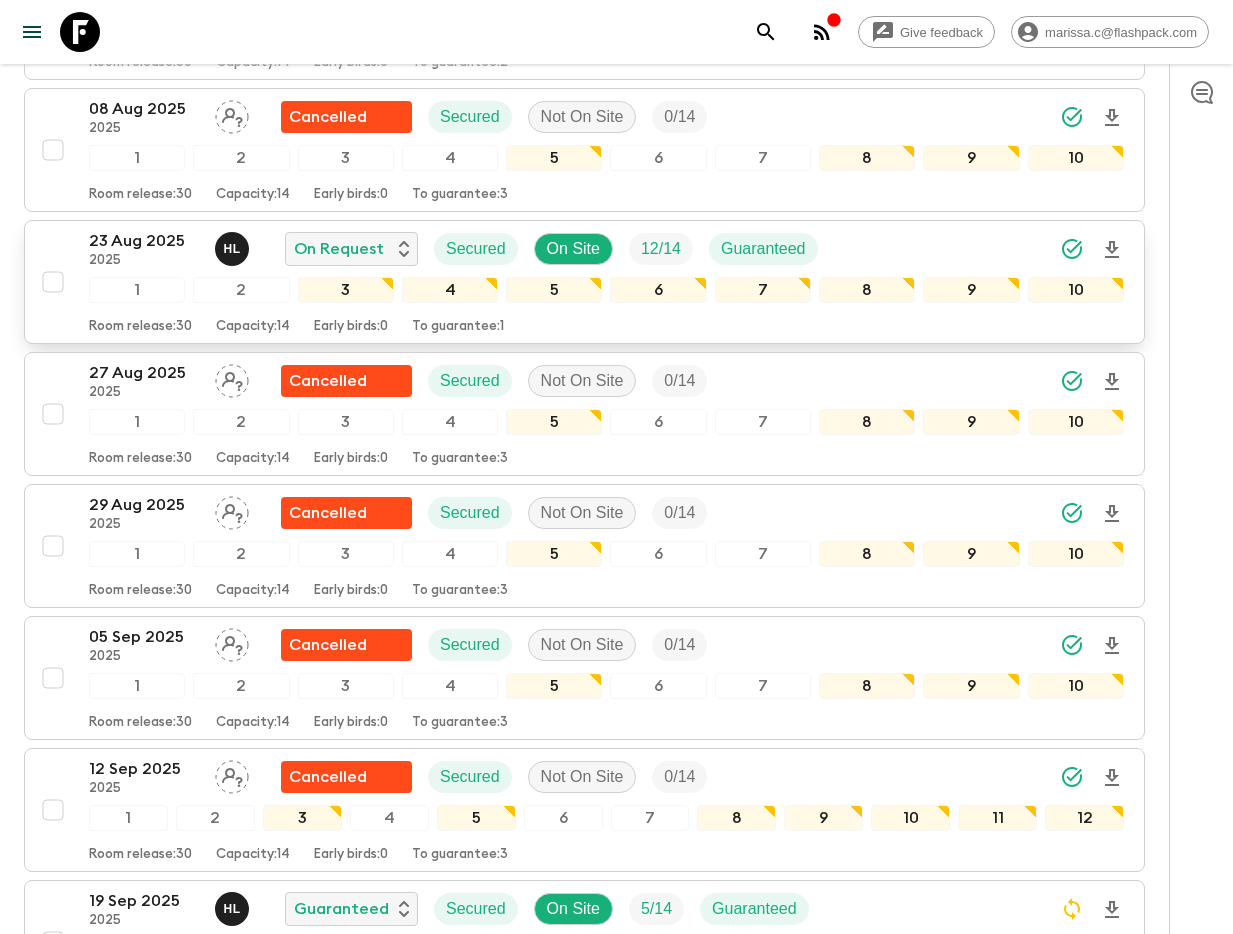 scroll, scrollTop: 469, scrollLeft: 0, axis: vertical 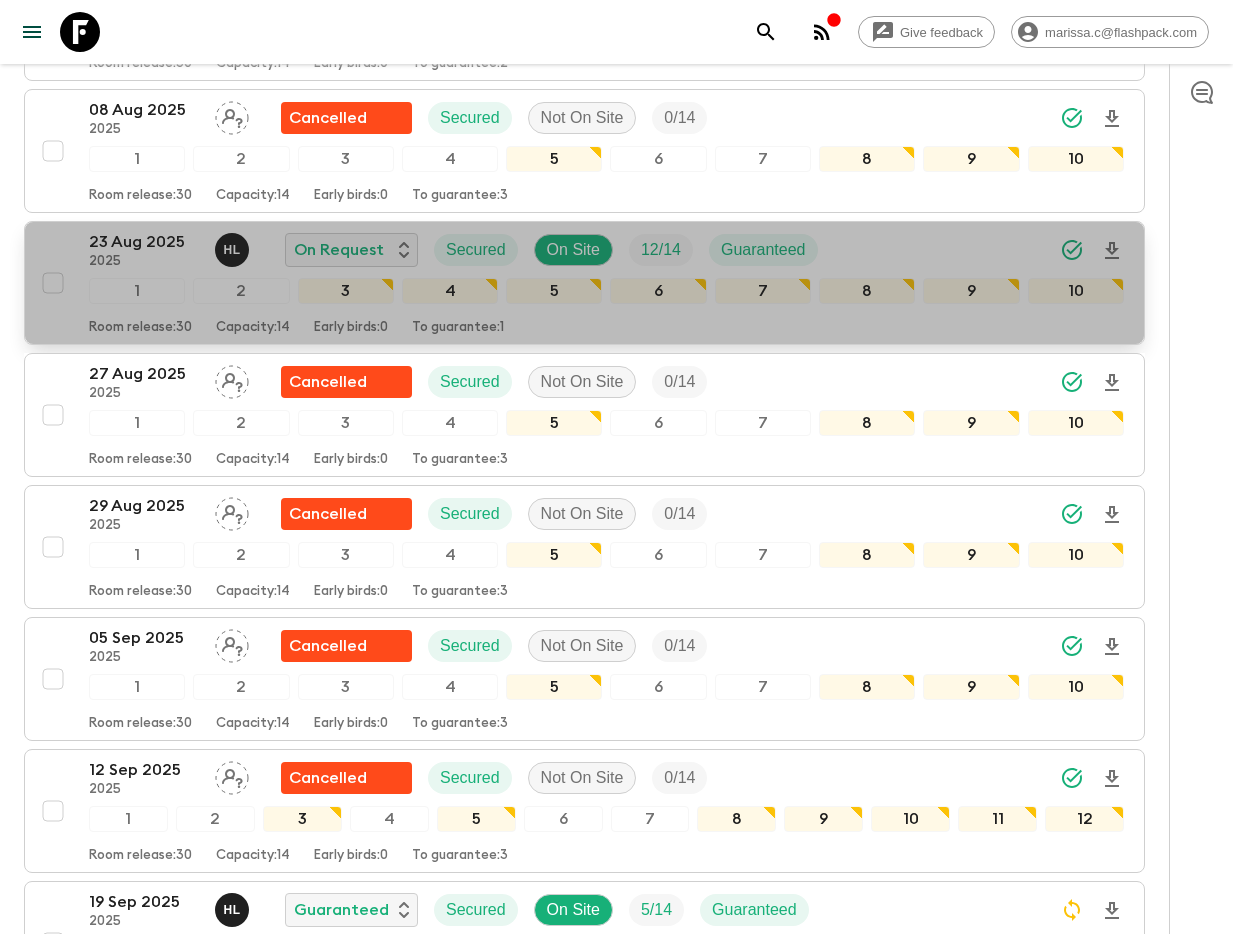 click on "23 Aug 2025" at bounding box center [144, 242] 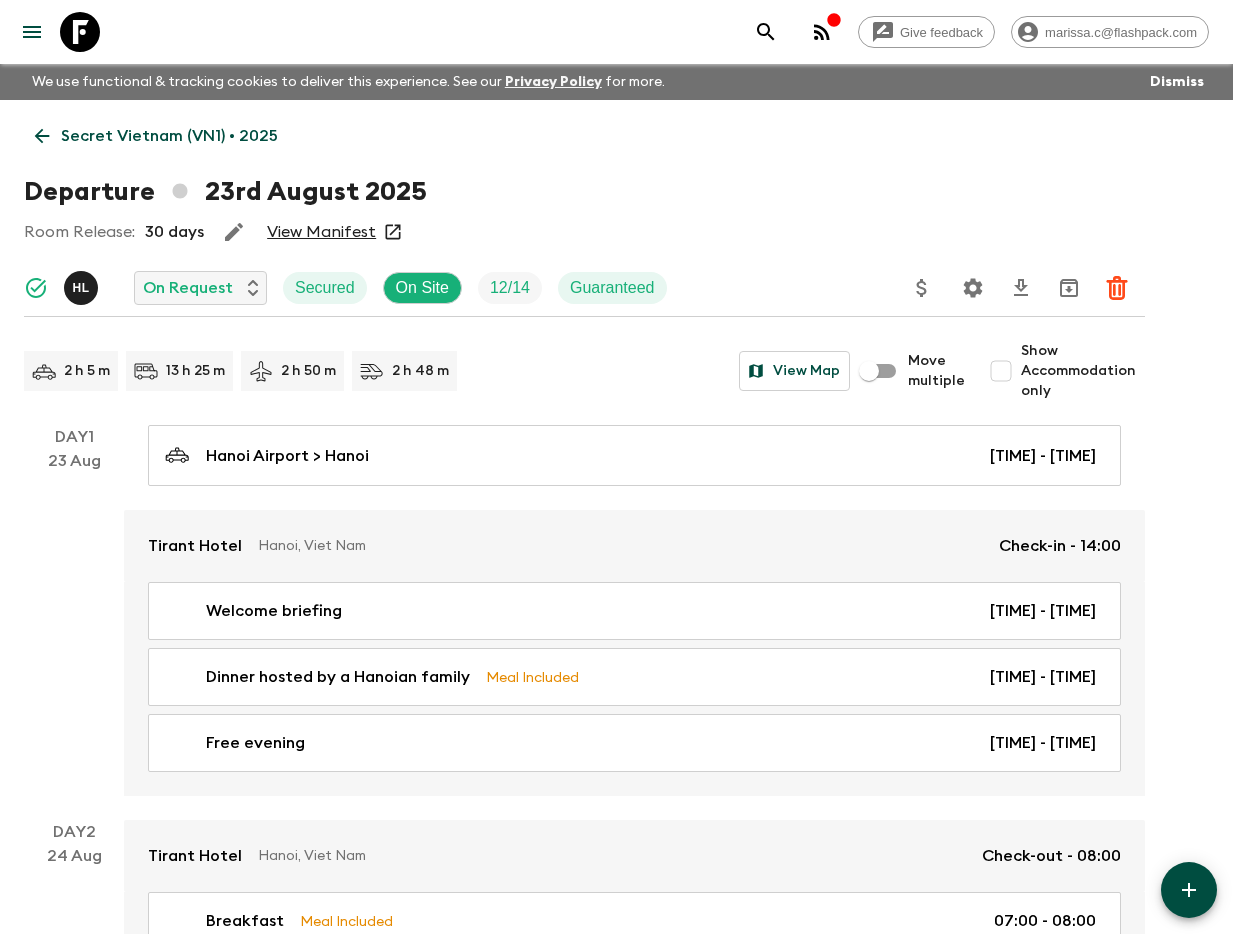 click on "Show Accommodation only" at bounding box center [1001, 371] 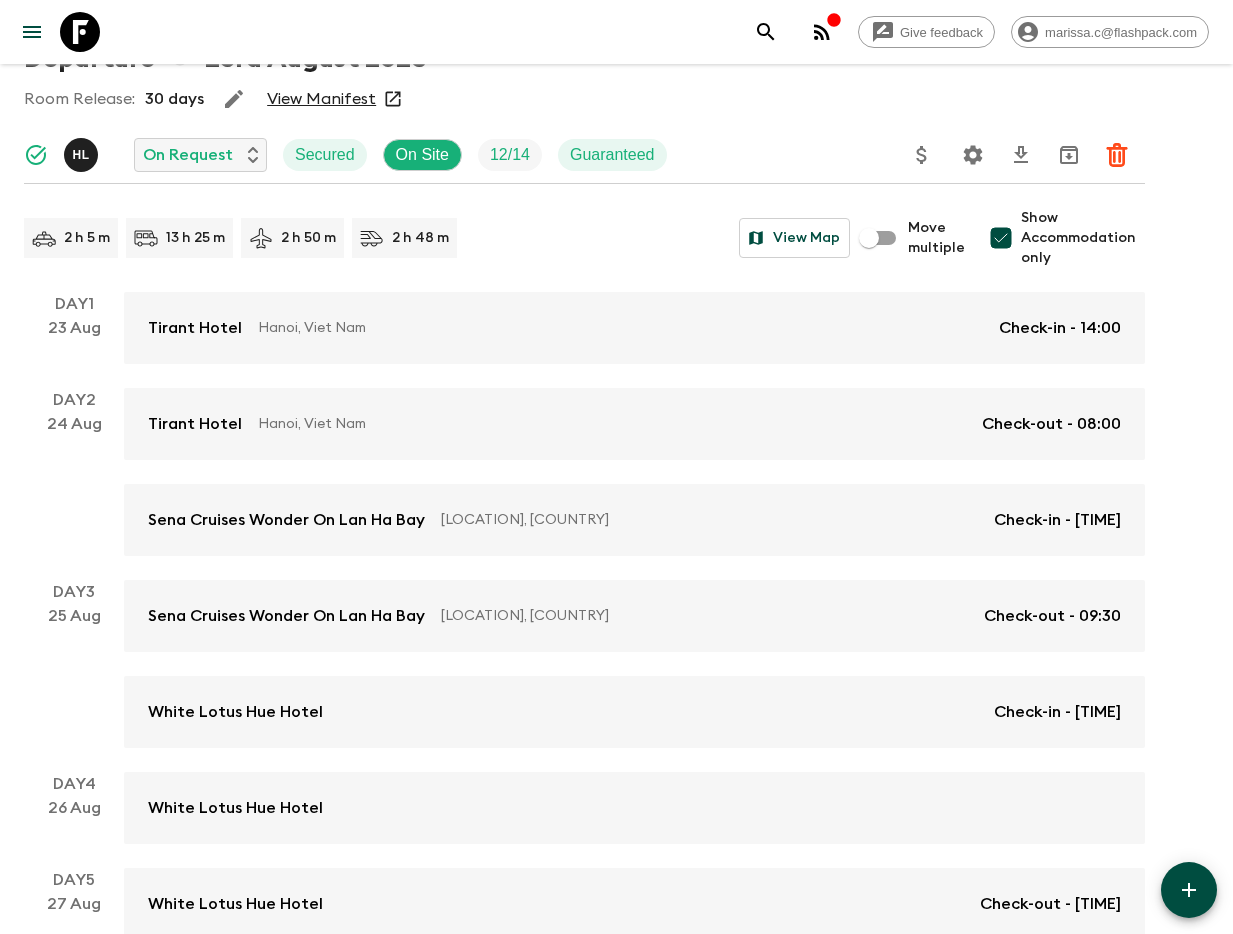 scroll, scrollTop: 0, scrollLeft: 0, axis: both 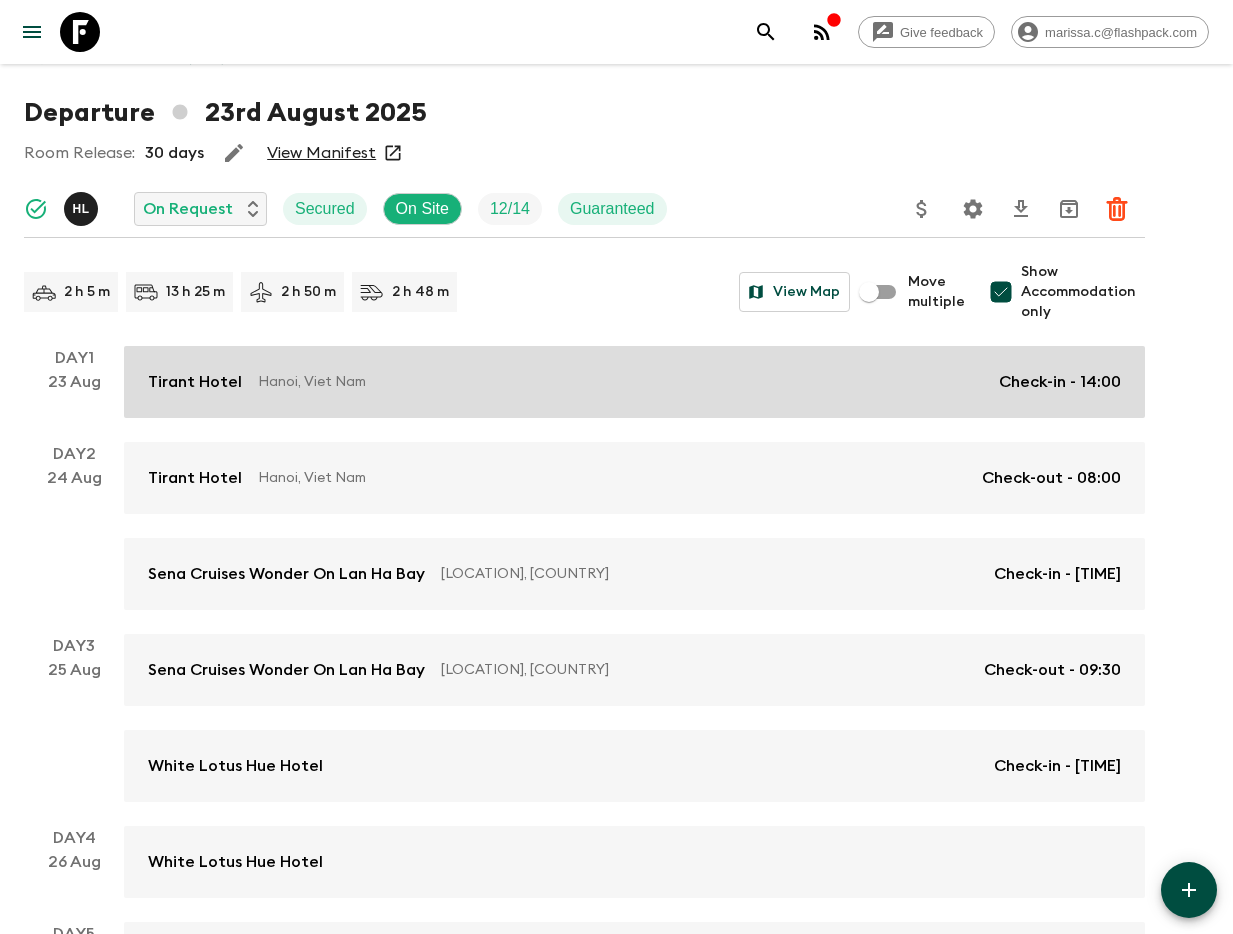 click on "Tirant Hotel" at bounding box center (195, 382) 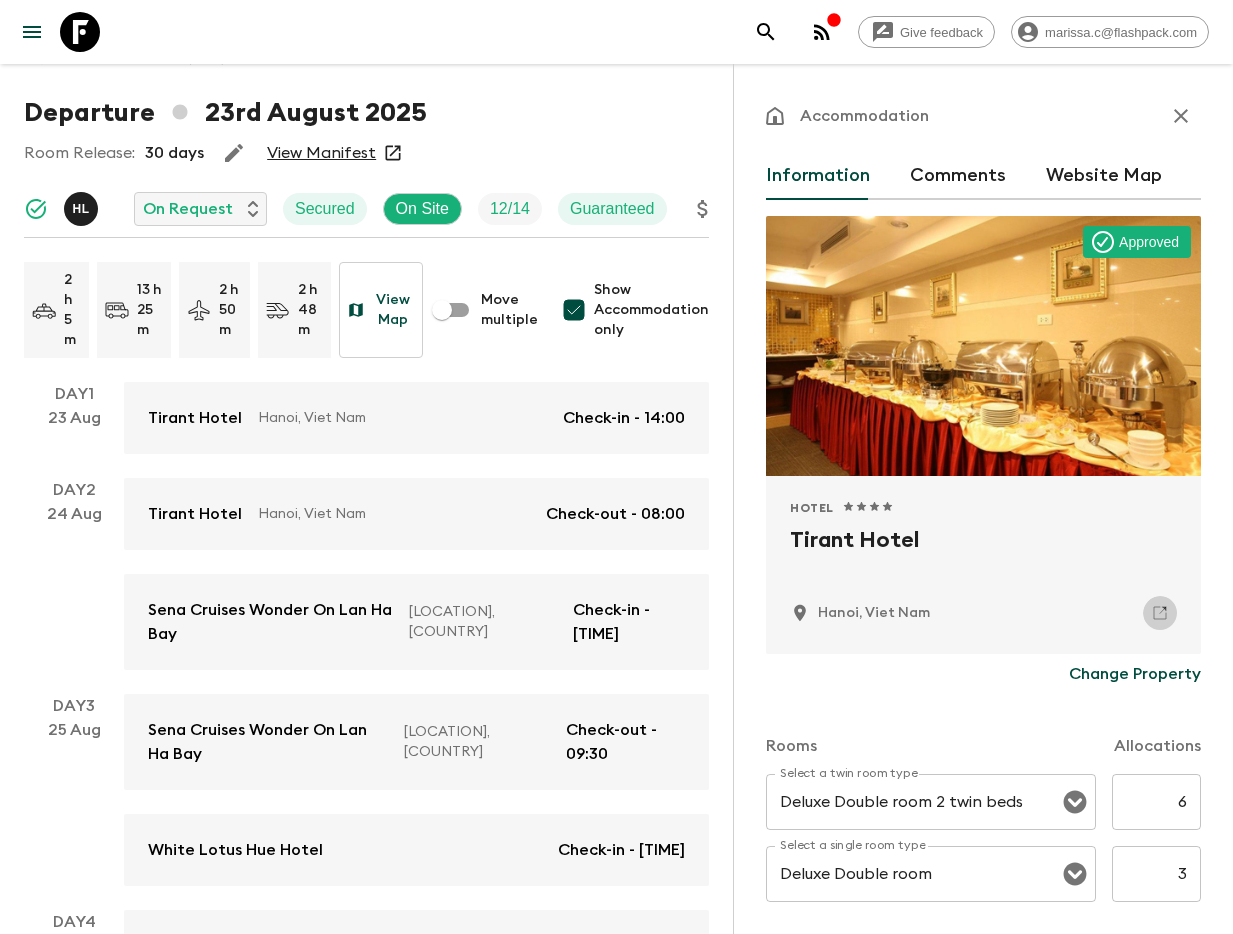 click 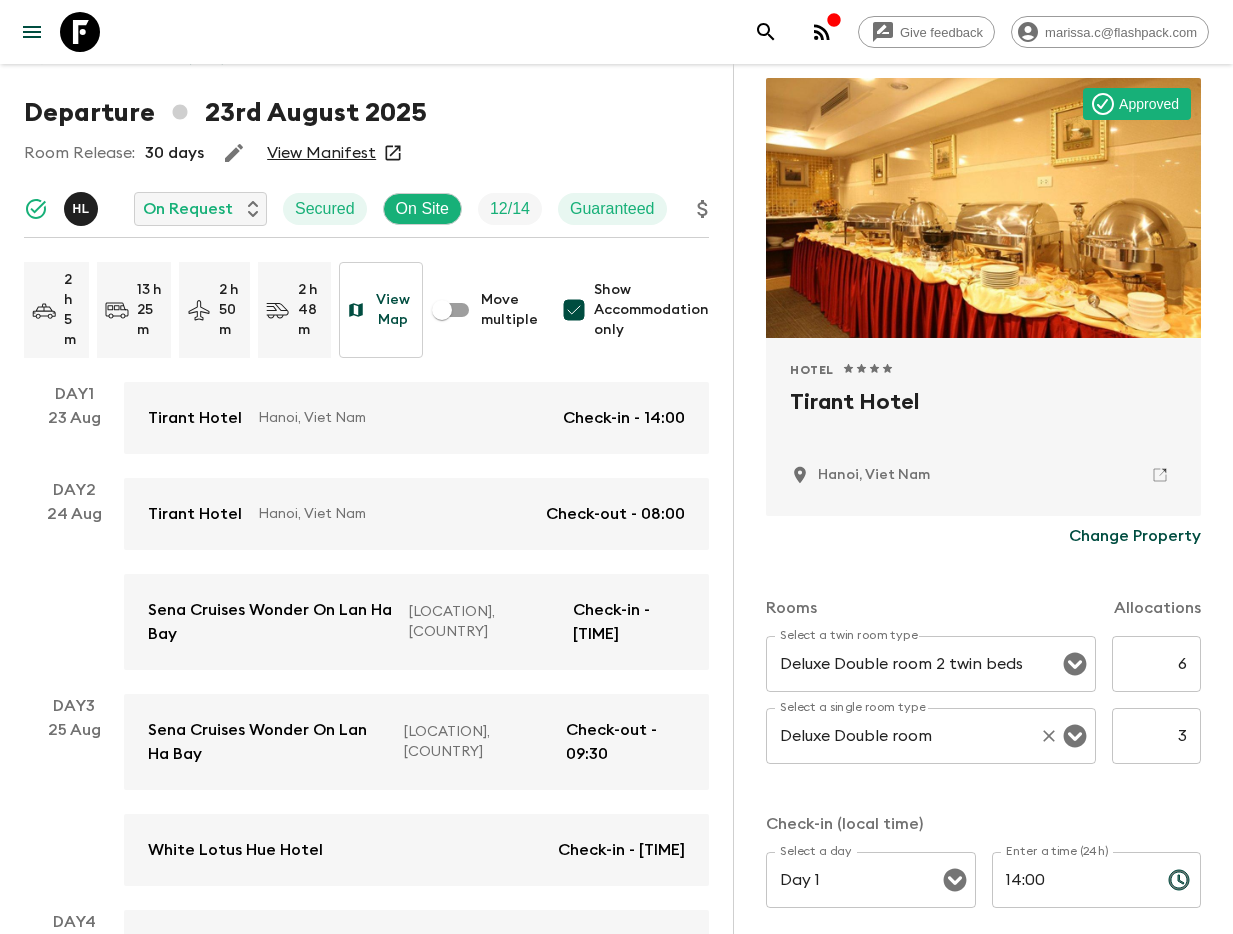 scroll, scrollTop: 244, scrollLeft: 0, axis: vertical 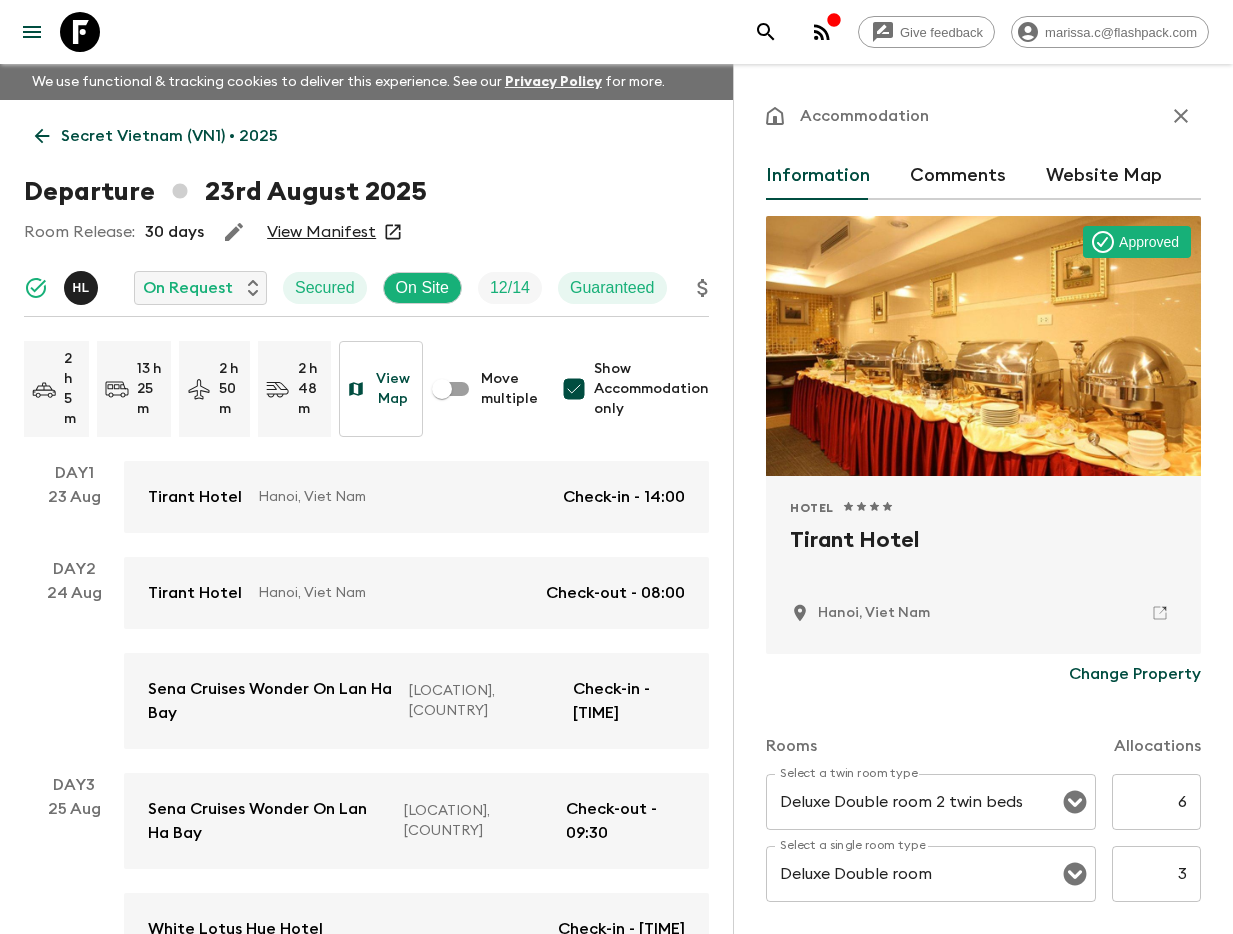 click 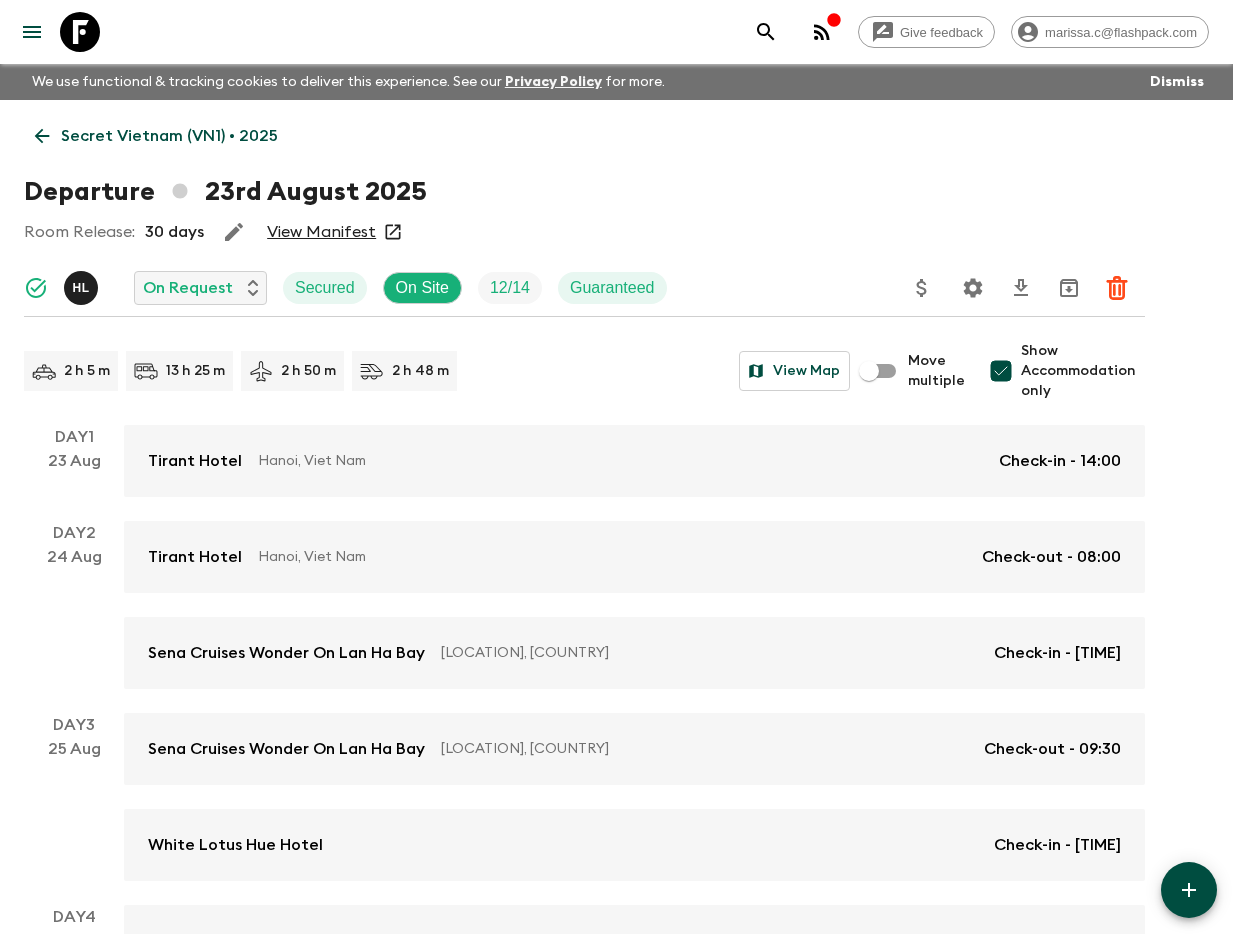 drag, startPoint x: 999, startPoint y: 369, endPoint x: 800, endPoint y: 256, distance: 228.84492 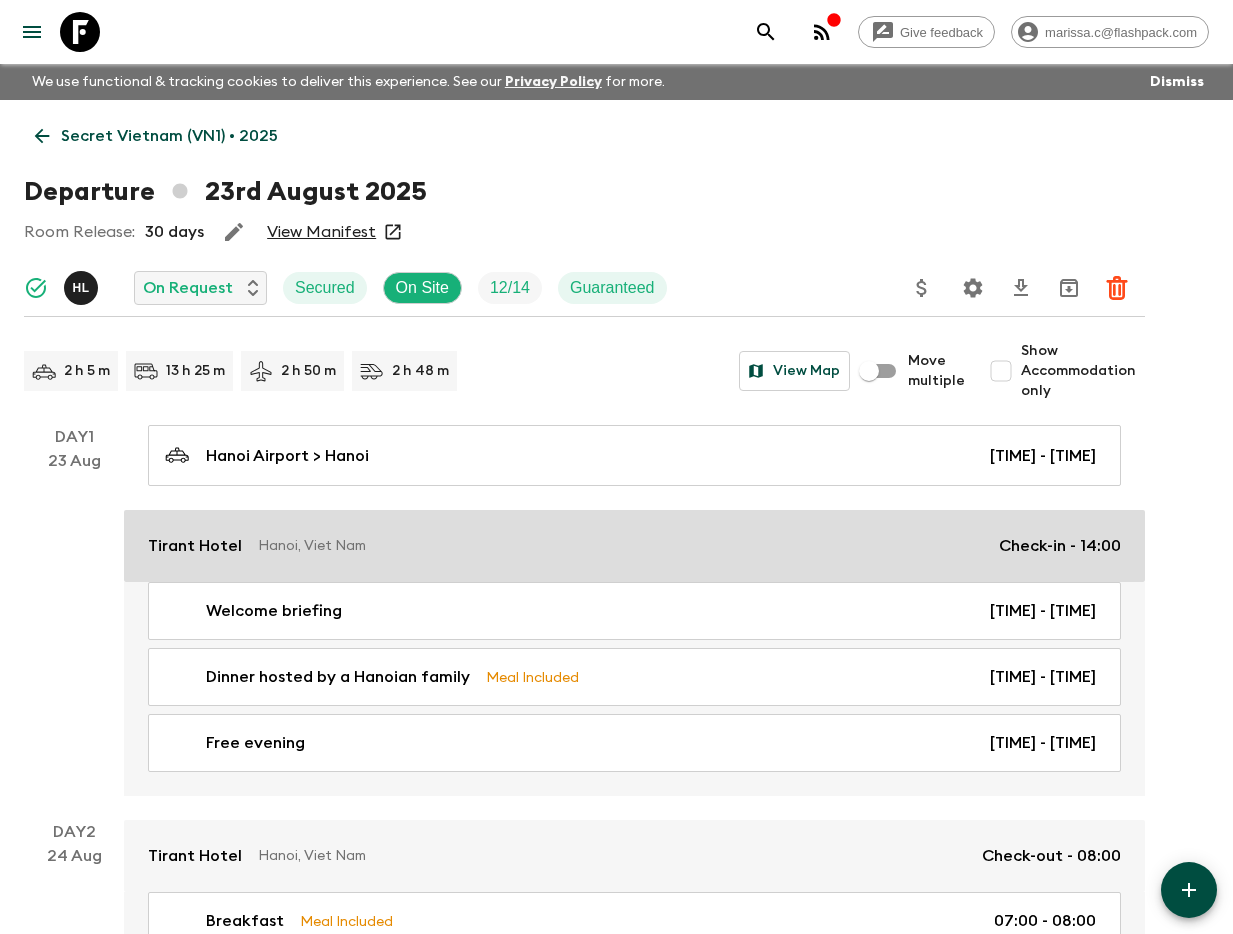click on "[LOCATION], [COUNTRY] Check-in - [TIME]" at bounding box center (634, 546) 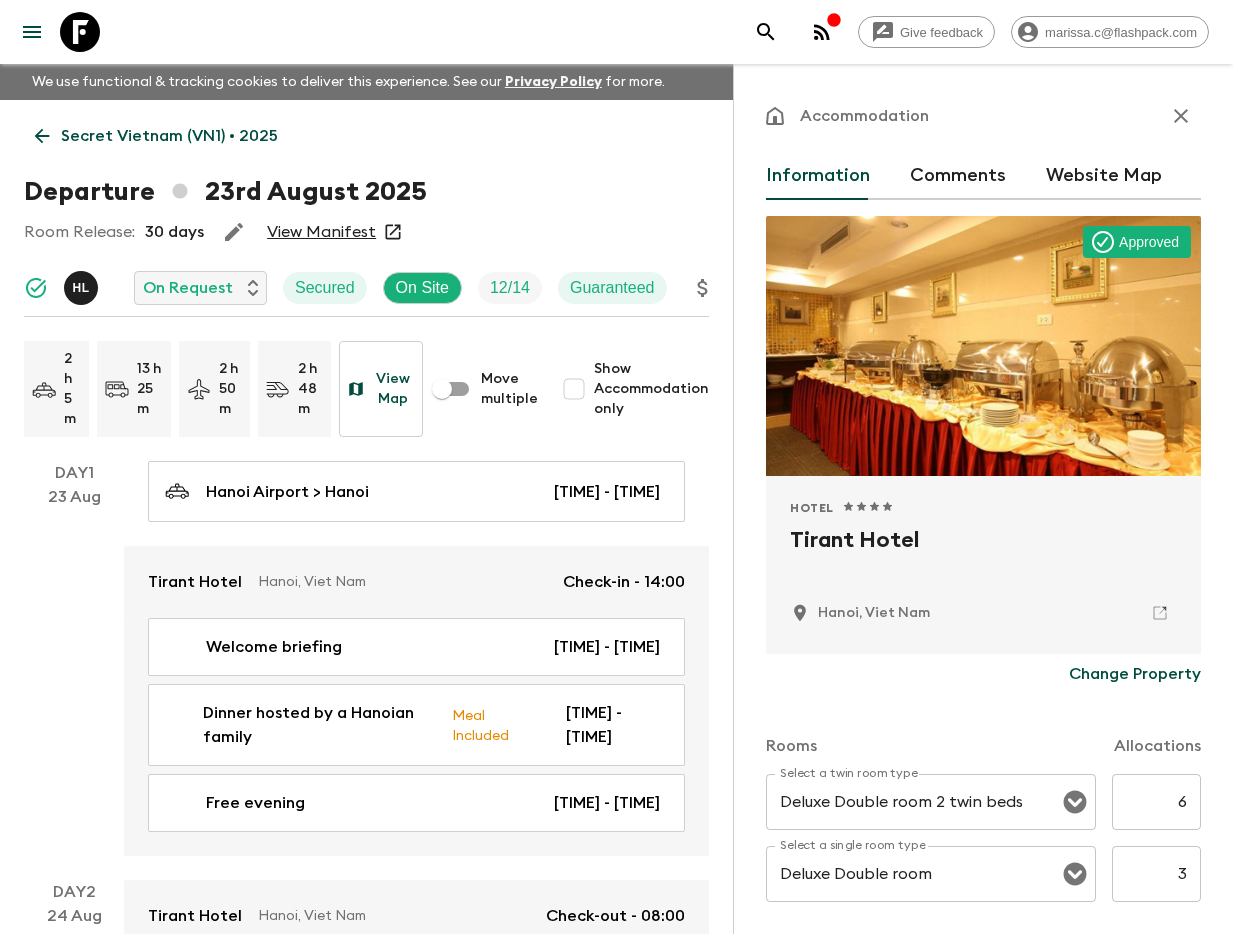 click on "Tirant Hotel" at bounding box center (983, 556) 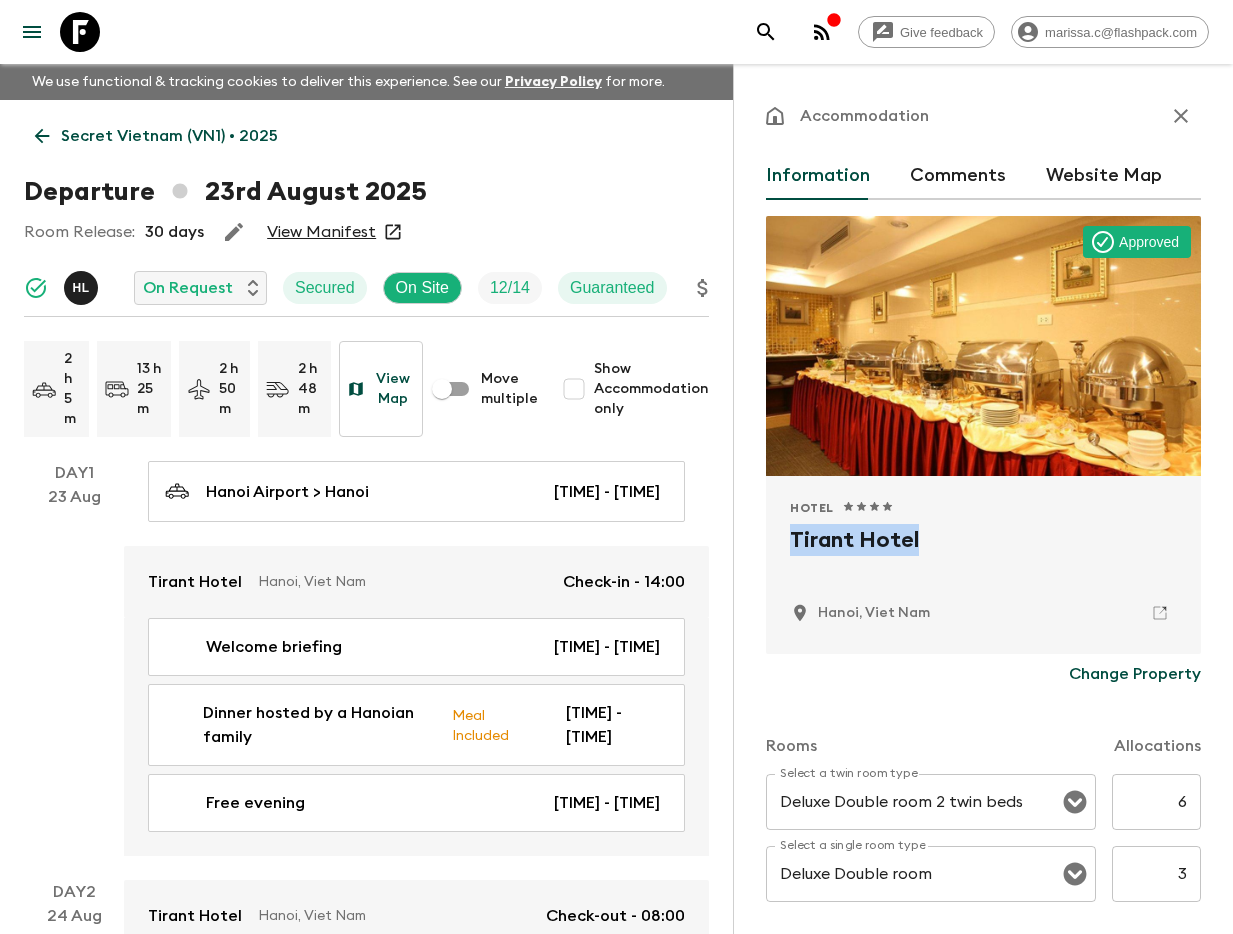 drag, startPoint x: 784, startPoint y: 542, endPoint x: 950, endPoint y: 549, distance: 166.14752 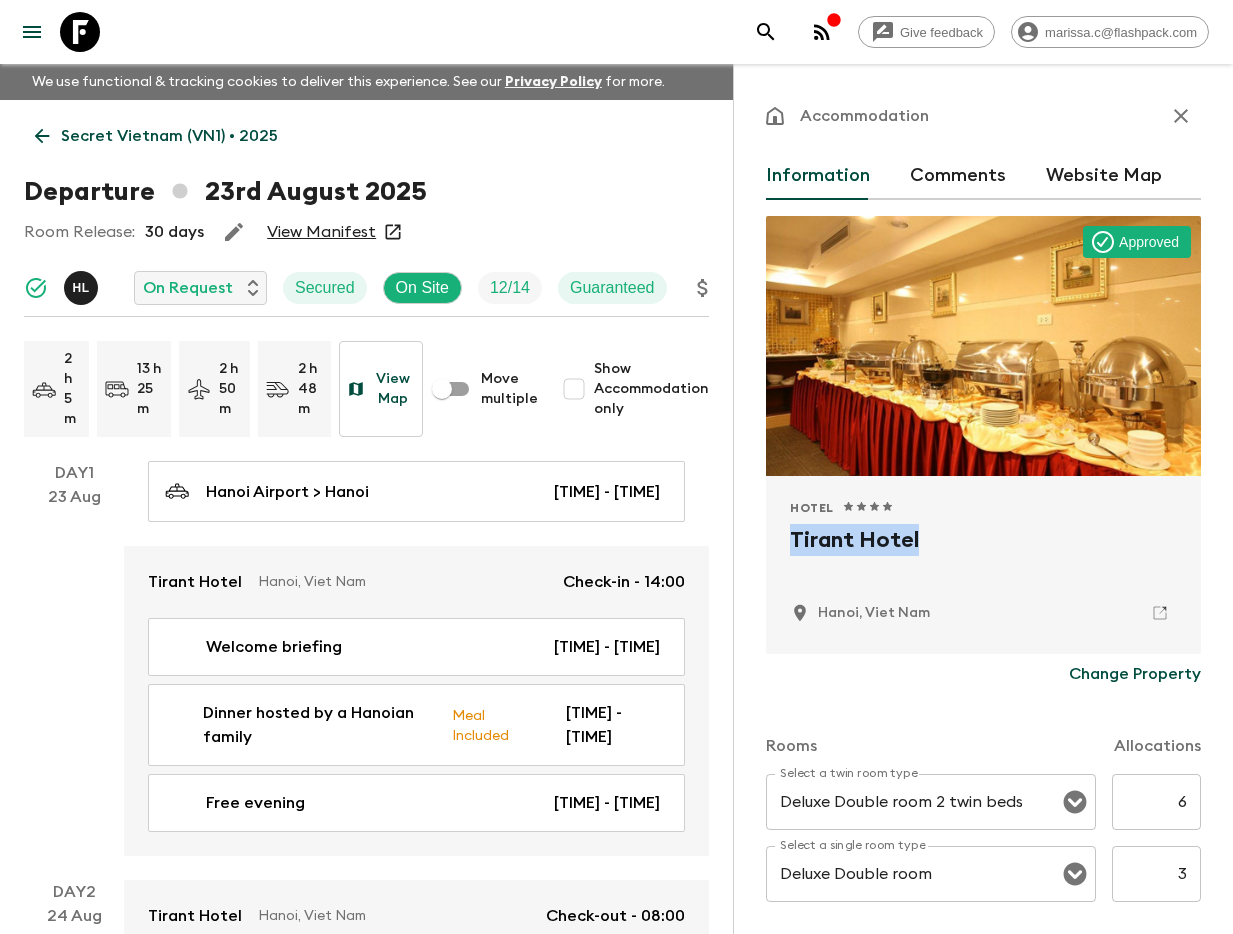 click on "Hotel 1 Star 2 Stars 3 Stars 4 Stars 5 Stars [LOCATION], [COUNTRY]" at bounding box center [983, 565] 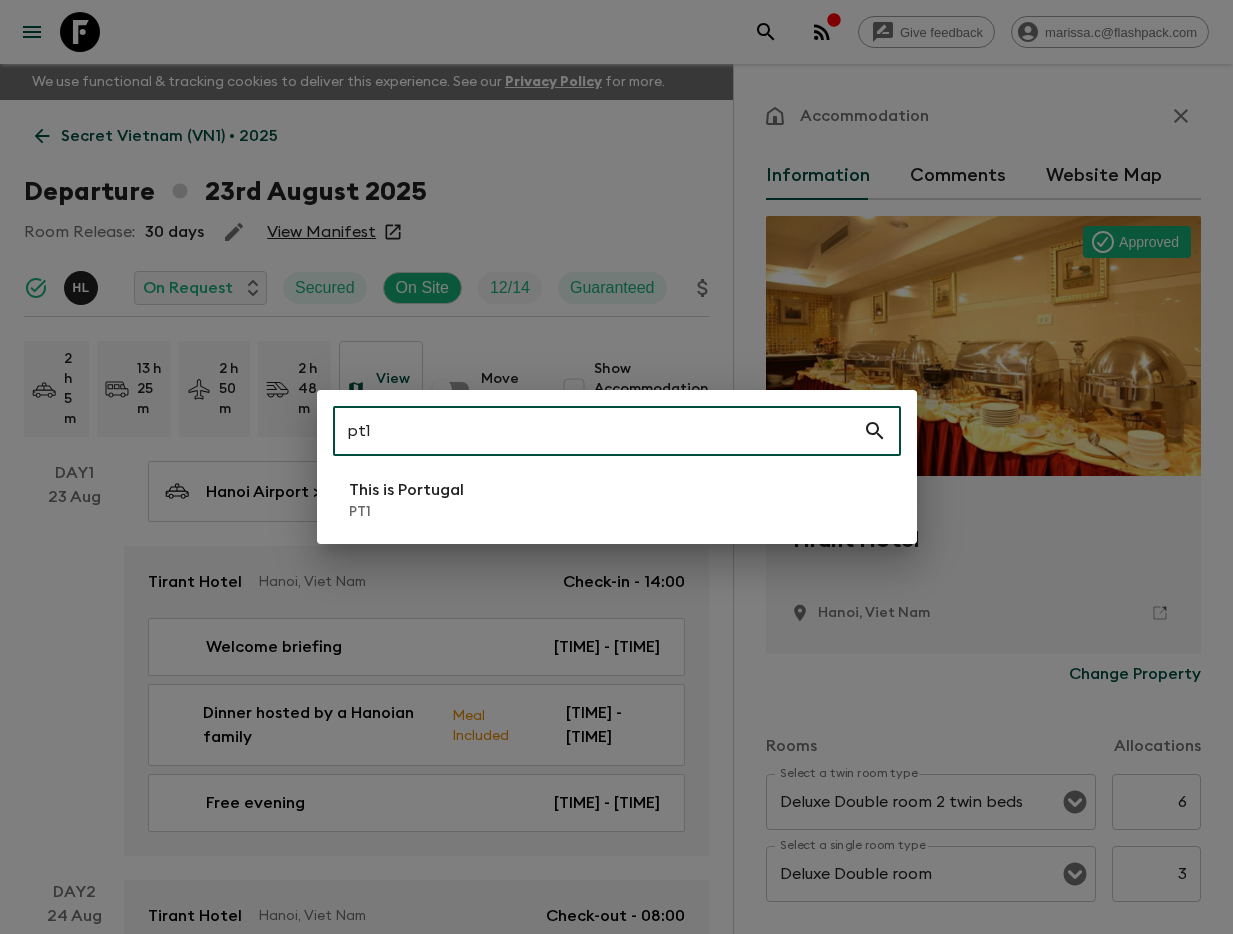 type on "pt1" 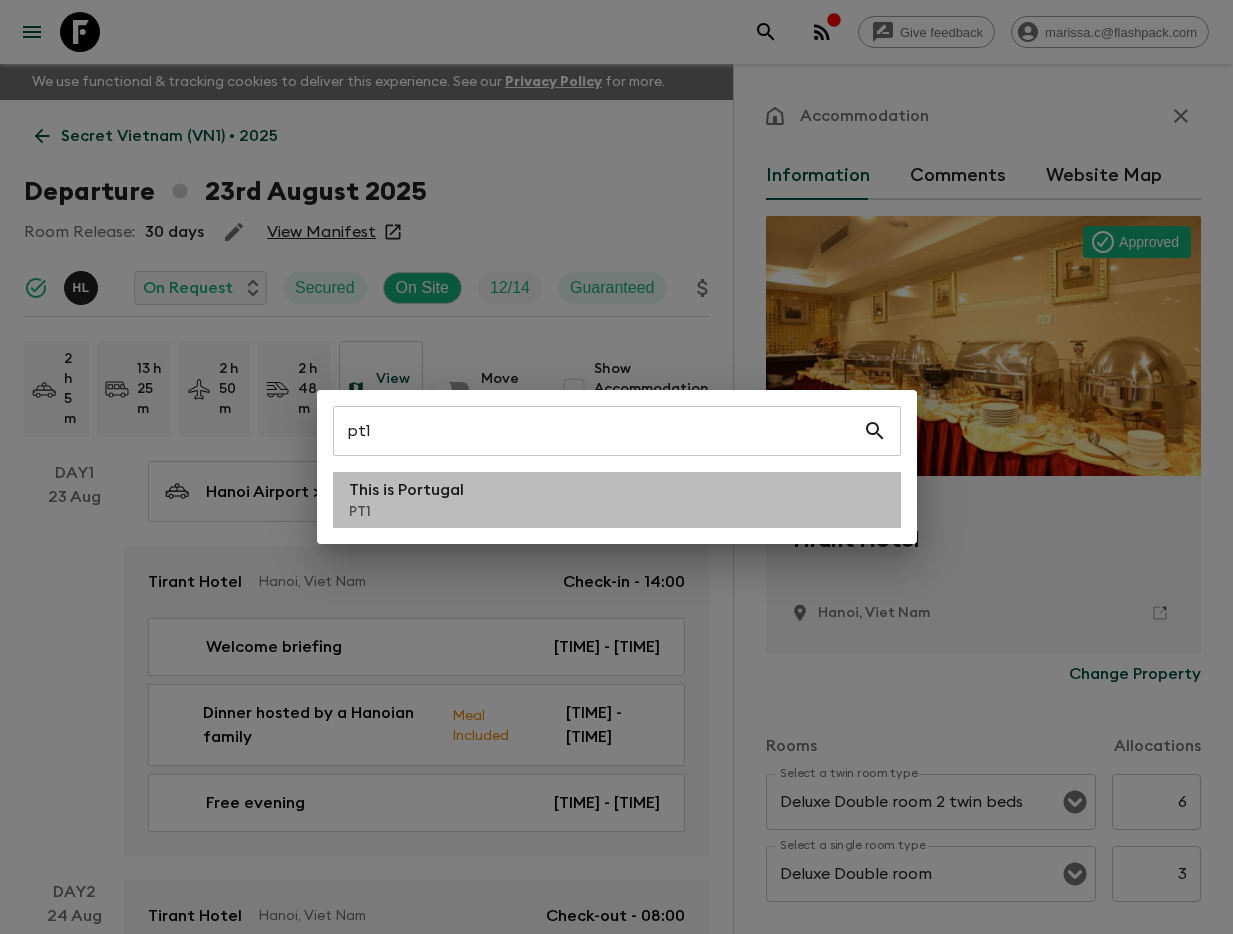 click on "PT1" at bounding box center [406, 512] 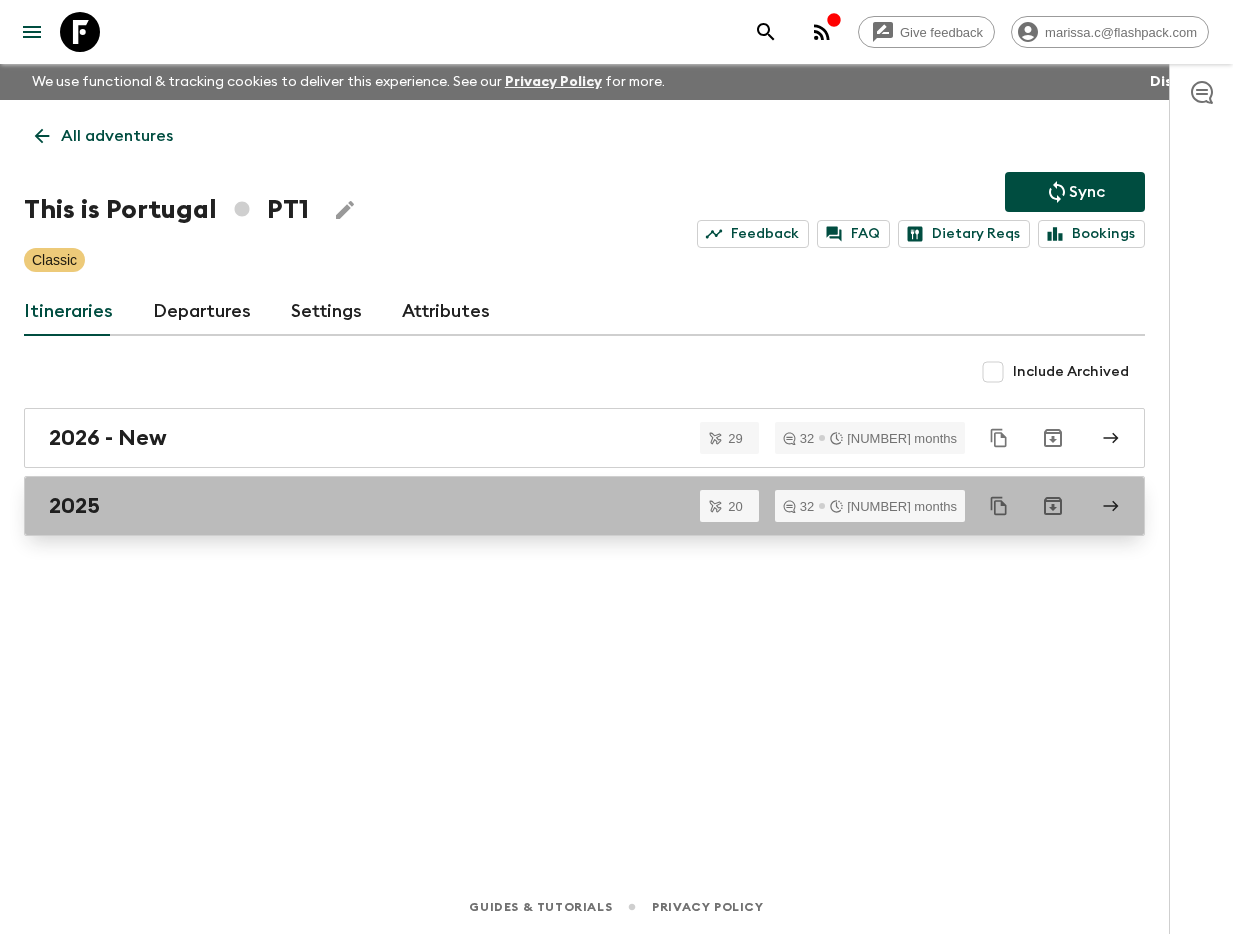 click on "2025" at bounding box center [584, 506] 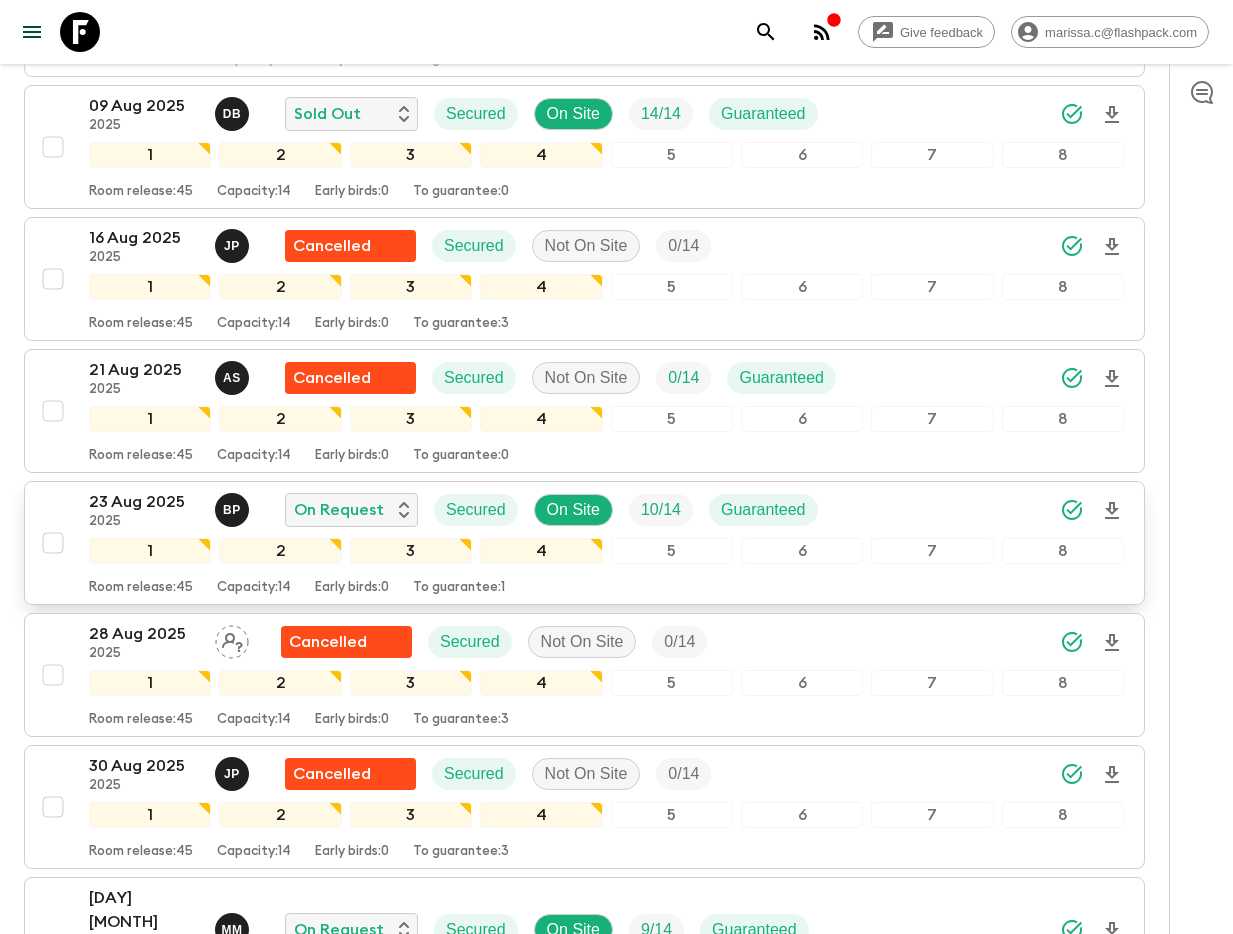 scroll, scrollTop: 1051, scrollLeft: 0, axis: vertical 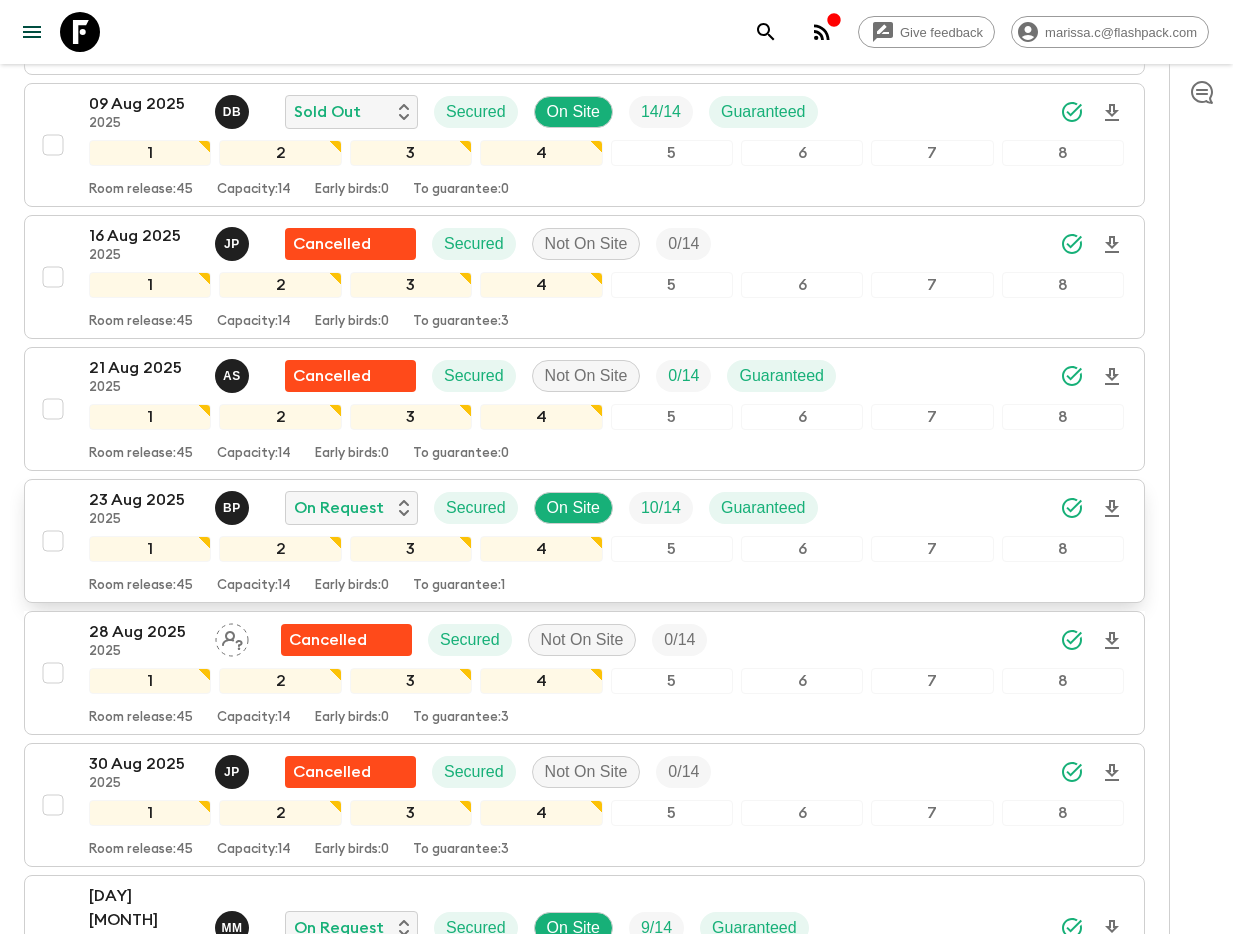 click on "23 Aug 2025" at bounding box center (144, 500) 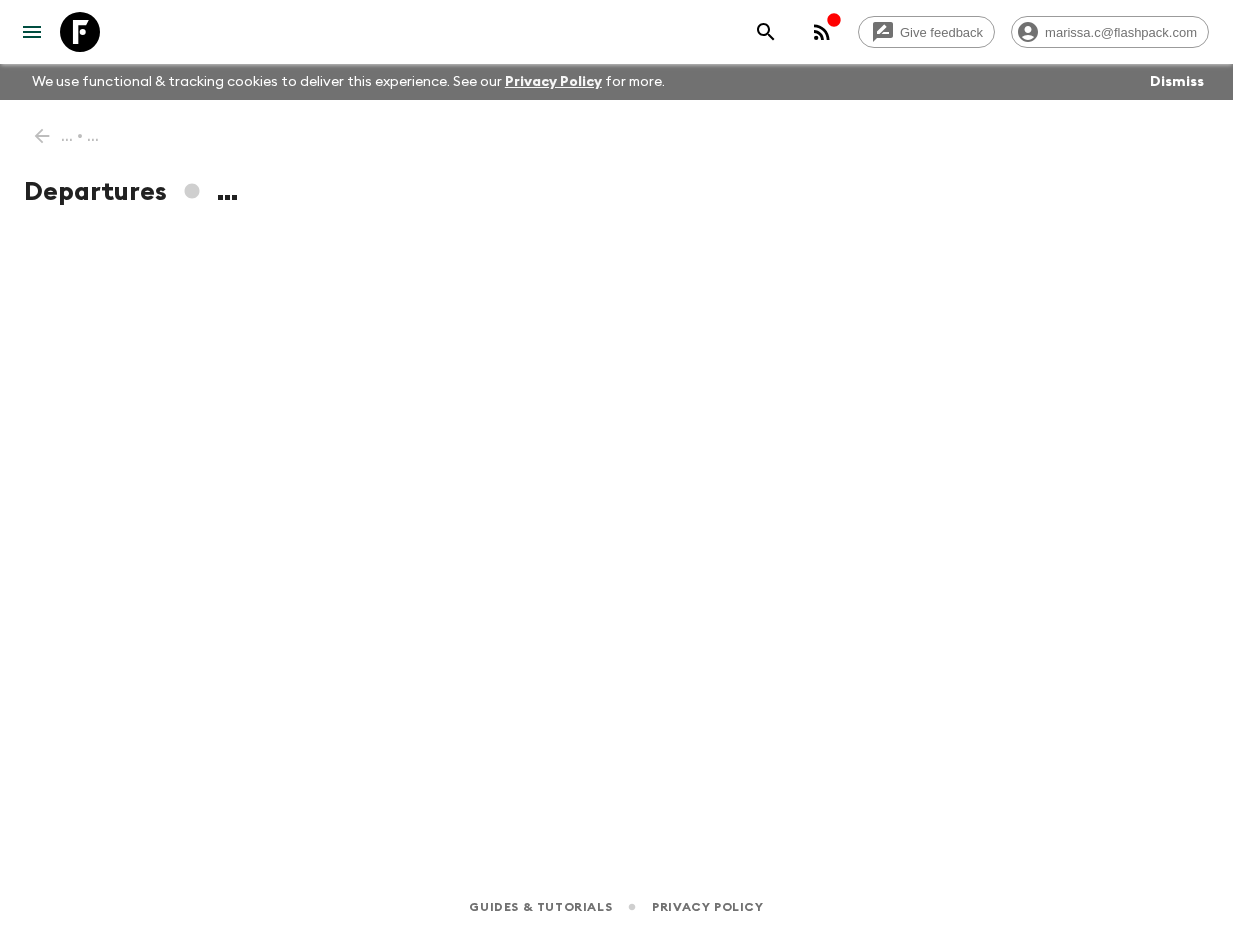 scroll, scrollTop: 0, scrollLeft: 0, axis: both 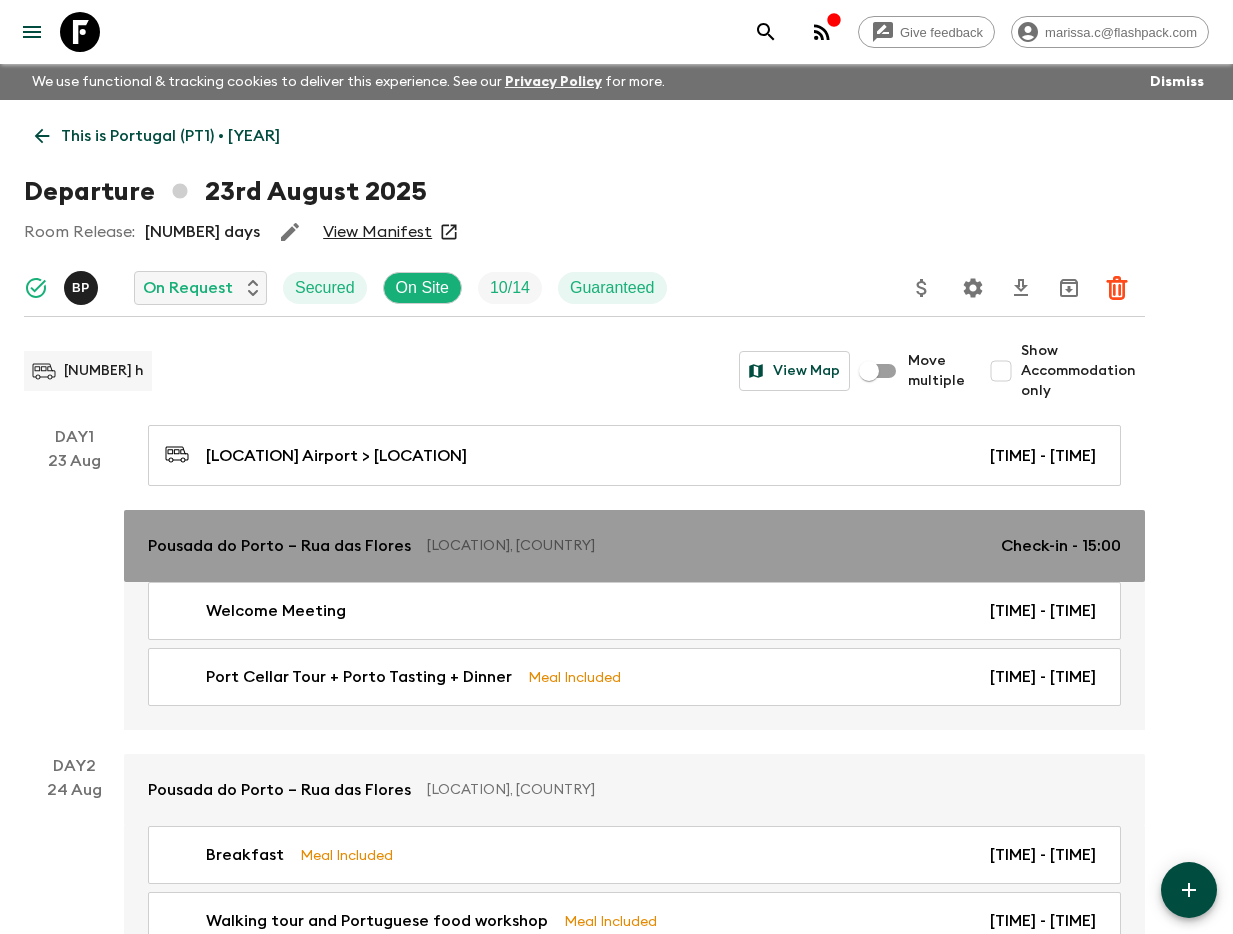click on "Pousada do Porto – Rua das Flores" at bounding box center (279, 546) 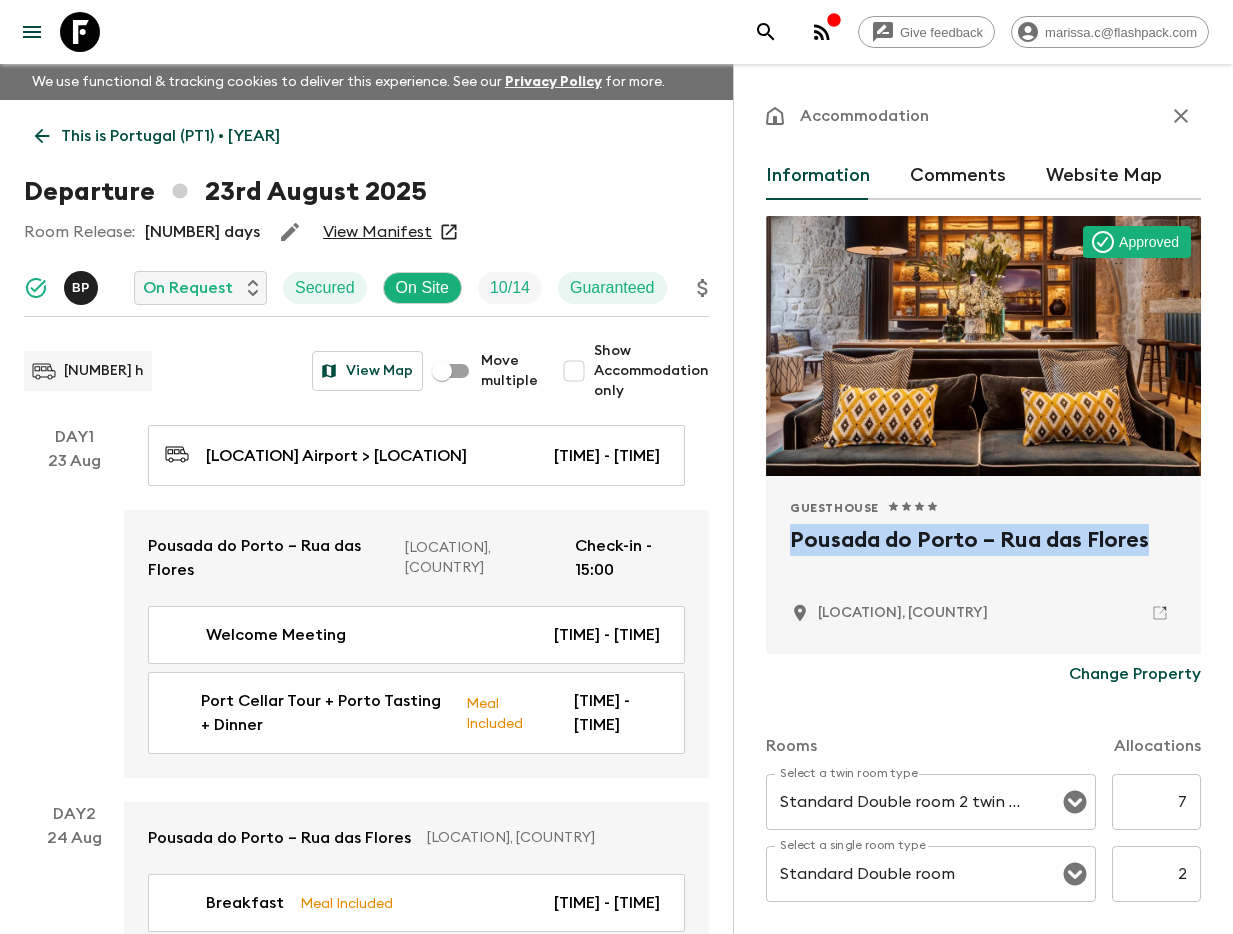 drag, startPoint x: 779, startPoint y: 548, endPoint x: 1141, endPoint y: 543, distance: 362.03452 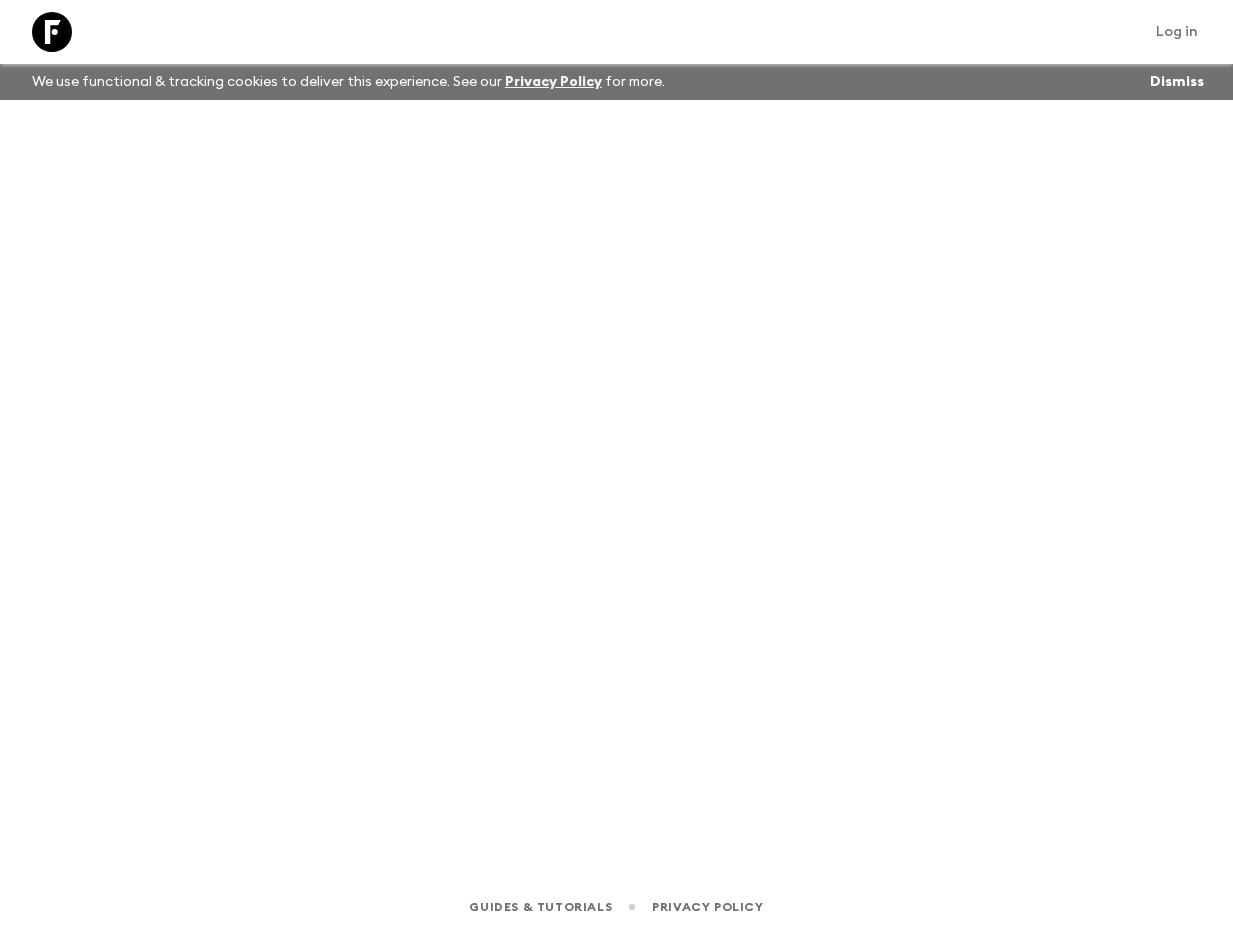 scroll, scrollTop: 0, scrollLeft: 0, axis: both 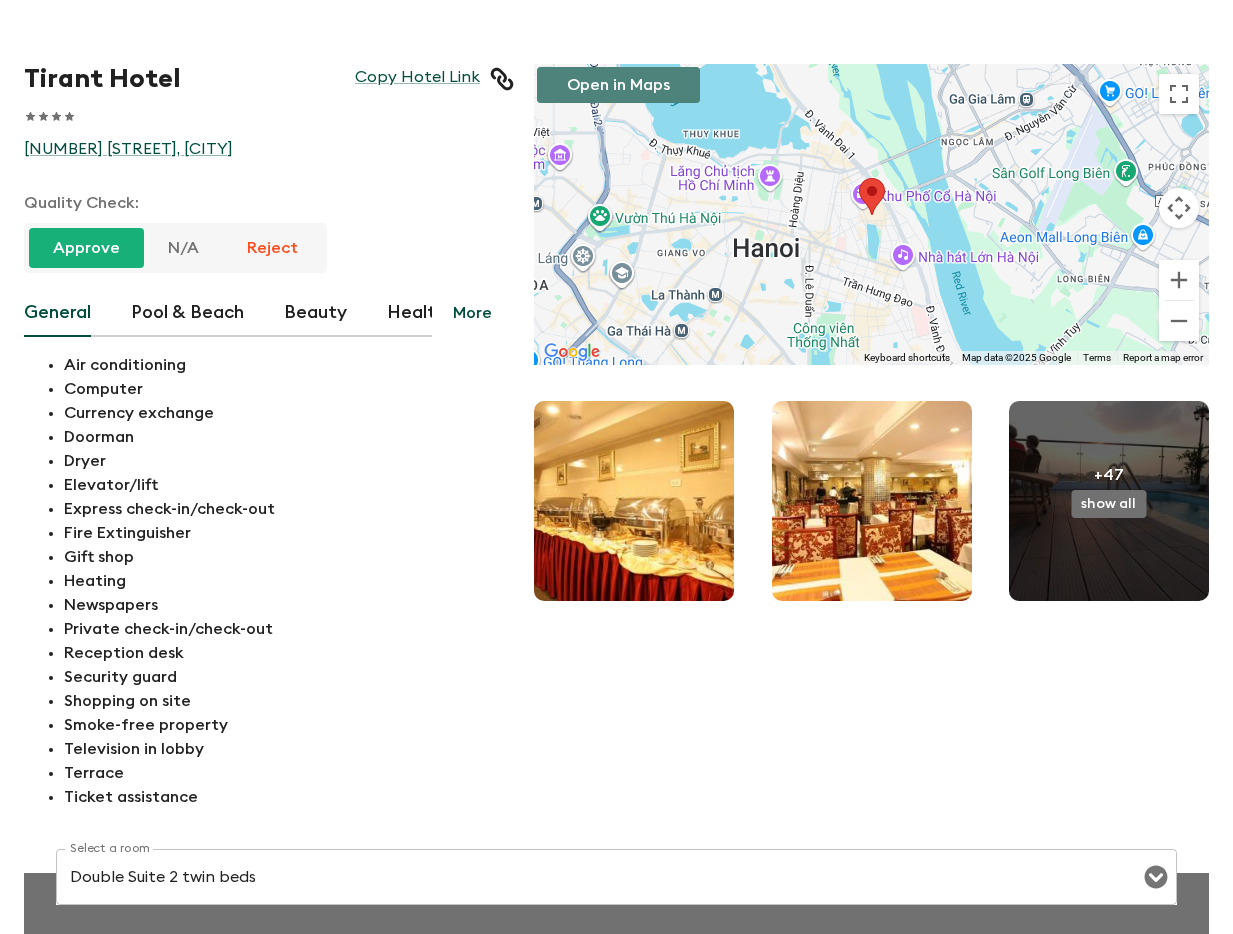 click on "Open in Maps" at bounding box center (618, 85) 